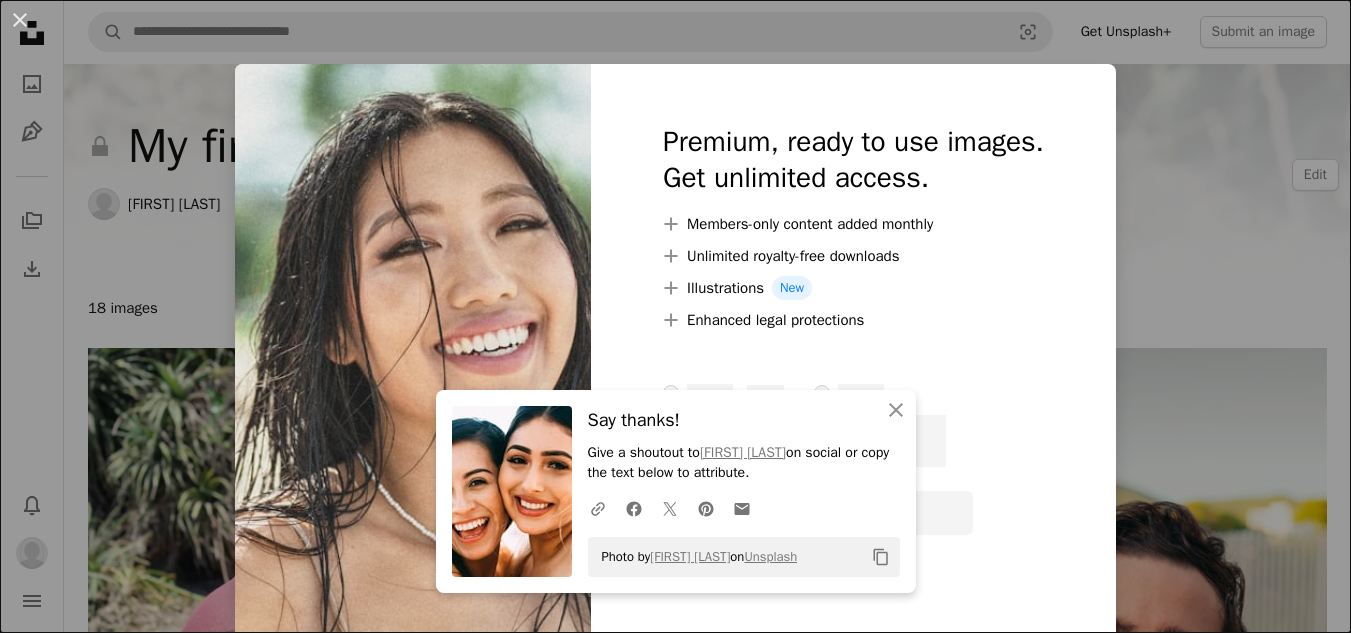 scroll, scrollTop: 1716, scrollLeft: 0, axis: vertical 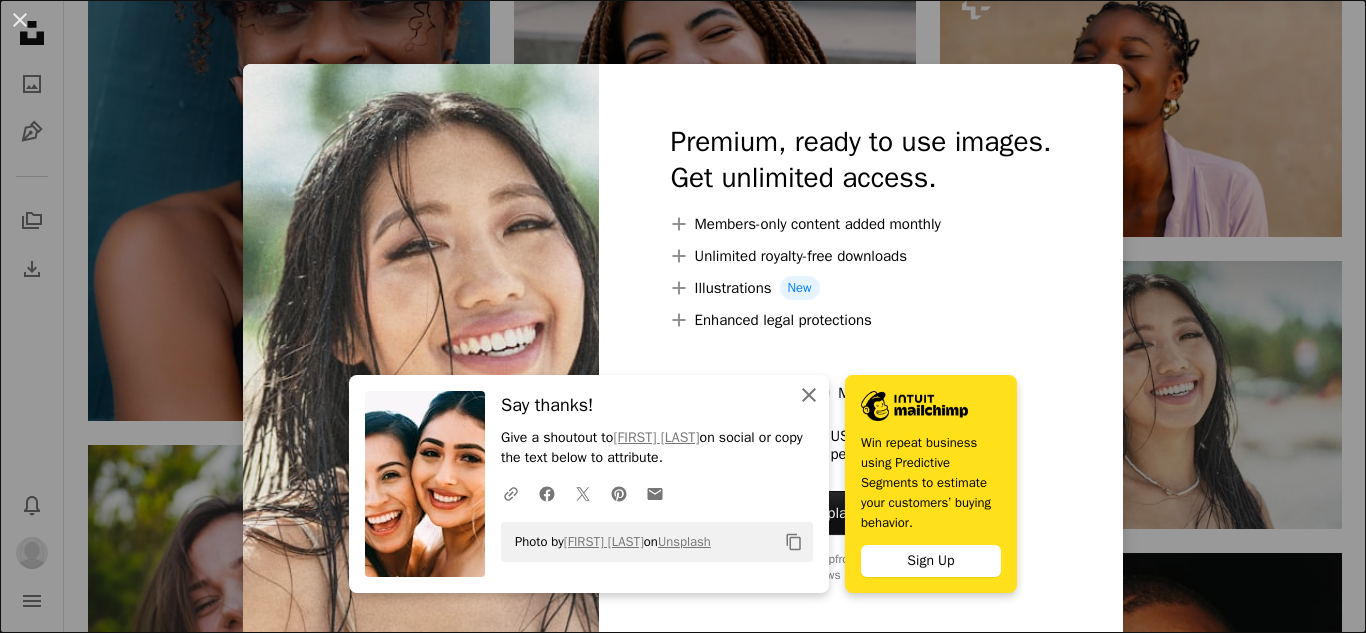 click 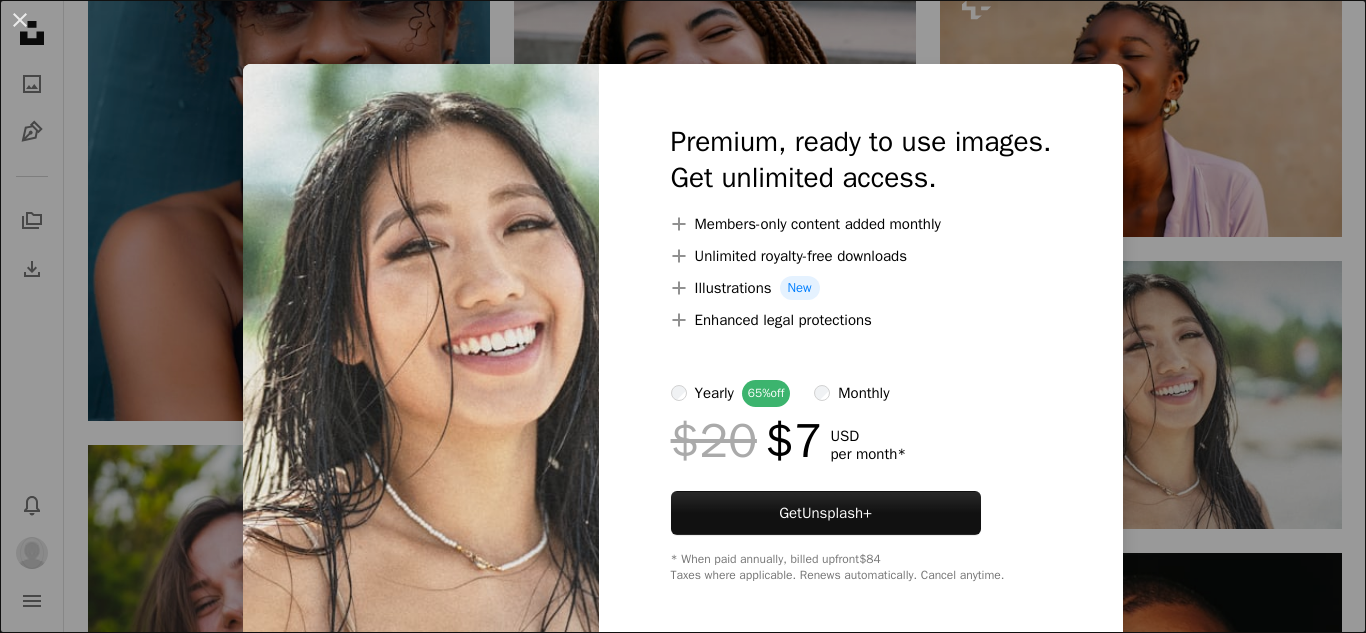 click on "An X shape Premium, ready to use images. Get unlimited access. A plus sign Members-only content added monthly A plus sign Unlimited royalty-free downloads A plus sign Illustrations  New A plus sign Enhanced legal protections yearly 65%  off monthly $20   $7 USD per month * Get  Unsplash+ * When paid annually, billed upfront  $84 Taxes where applicable. Renews automatically. Cancel anytime." at bounding box center (683, 316) 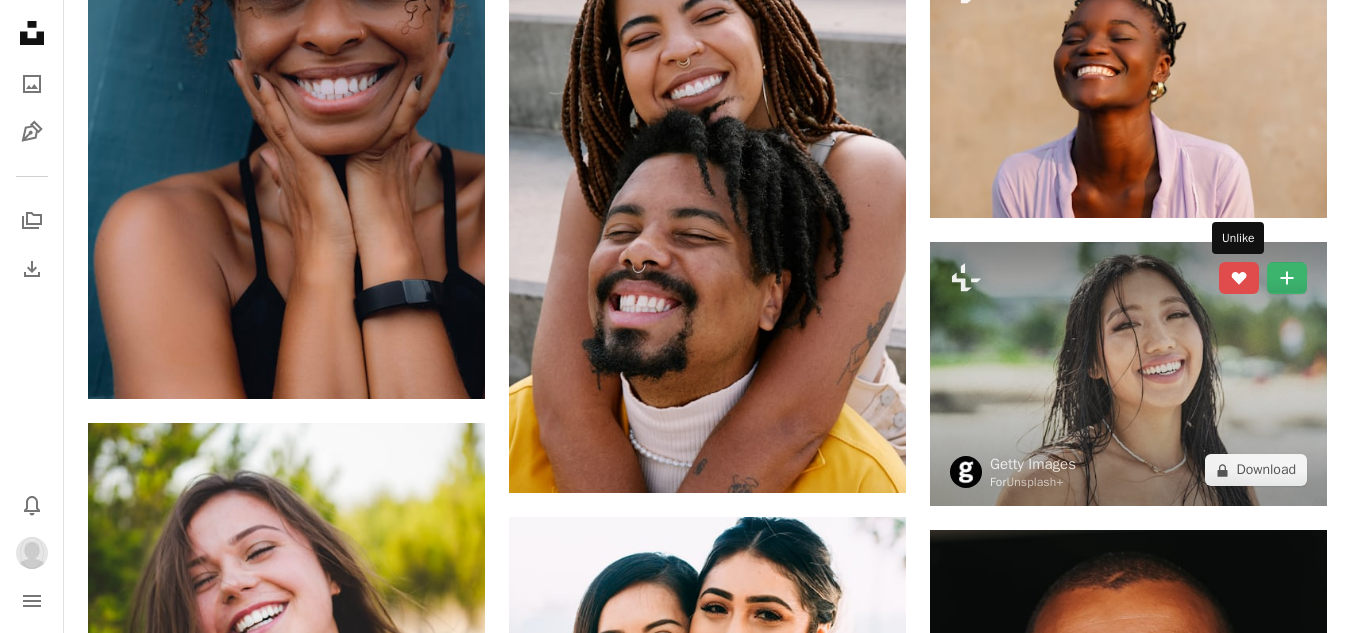 click on "A heart" 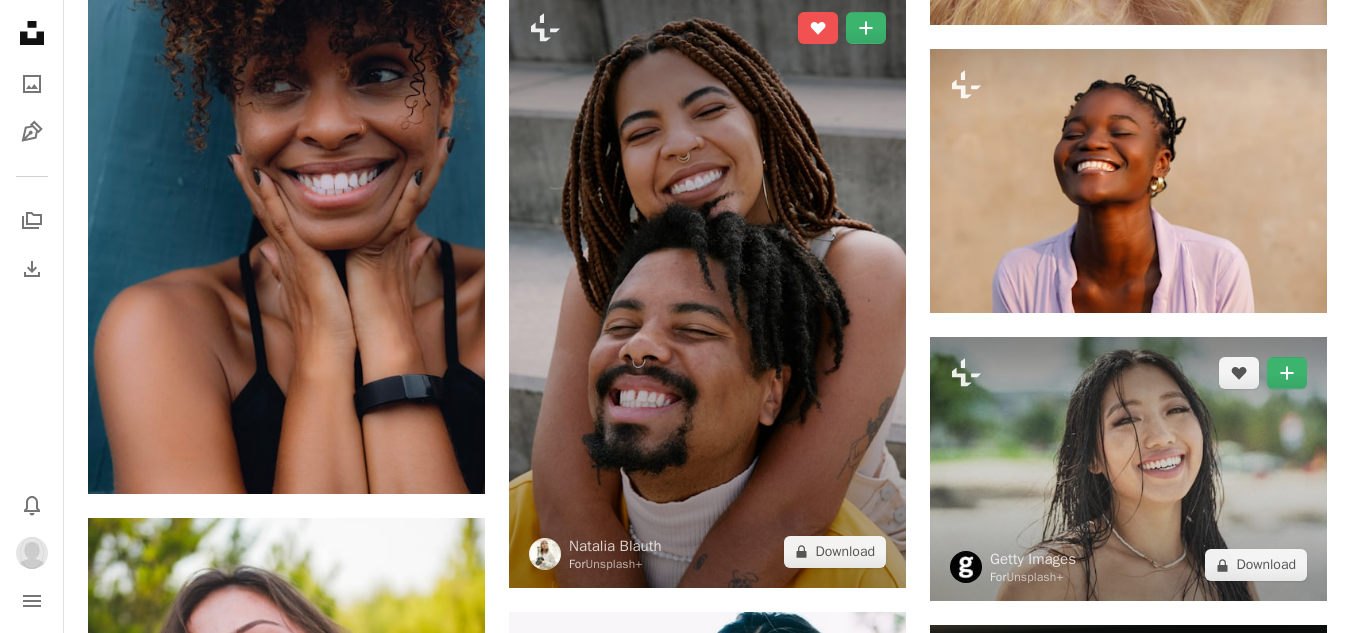 scroll, scrollTop: 1616, scrollLeft: 0, axis: vertical 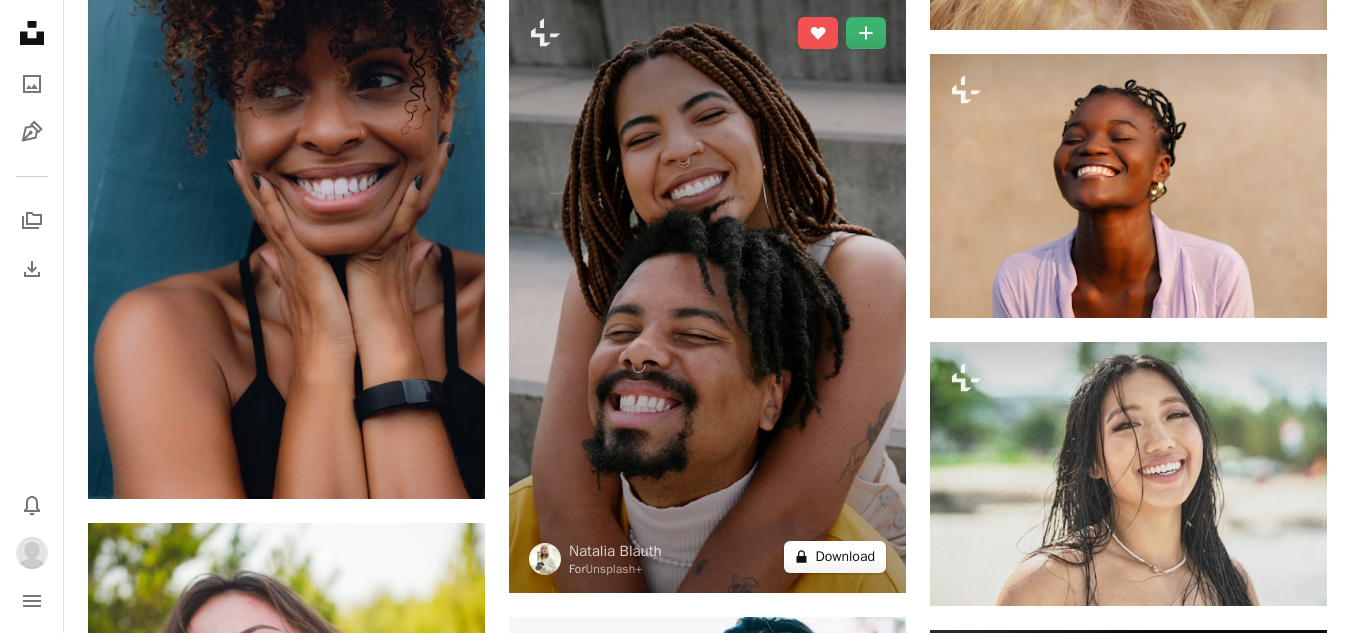 click on "A lock   Download" at bounding box center (835, 557) 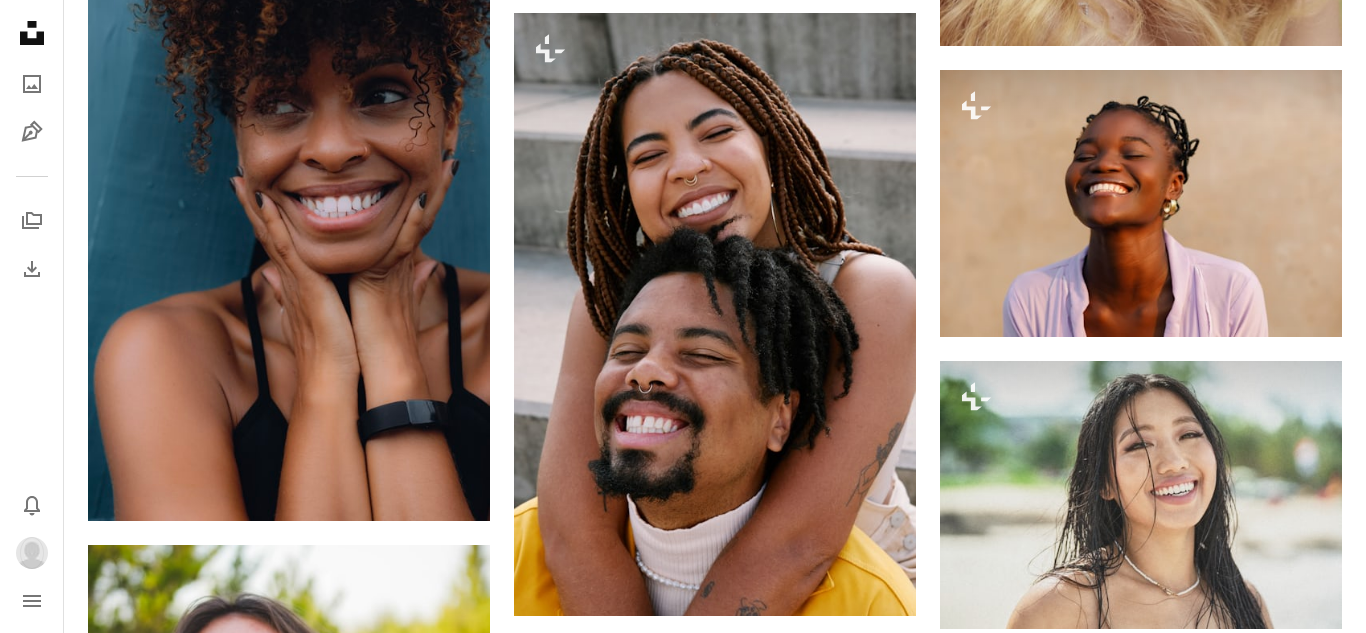 click on "An X shape Premium, ready to use images. Get unlimited access. A plus sign Members-only content added monthly A plus sign Unlimited royalty-free downloads A plus sign Illustrations  New A plus sign Enhanced legal protections yearly 65%  off monthly $20   $7 USD per month * Get  Unsplash+ * When paid annually, billed upfront  $84 Taxes where applicable. Renews automatically. Cancel anytime." at bounding box center [683, 3190] 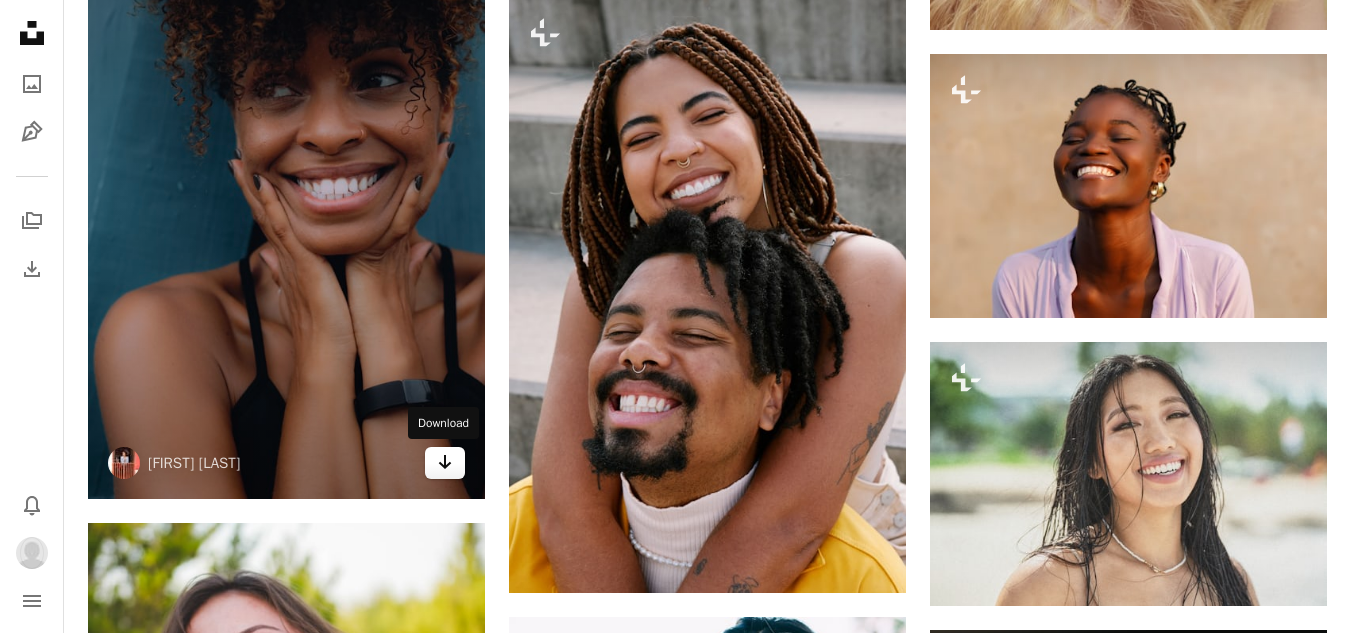 click 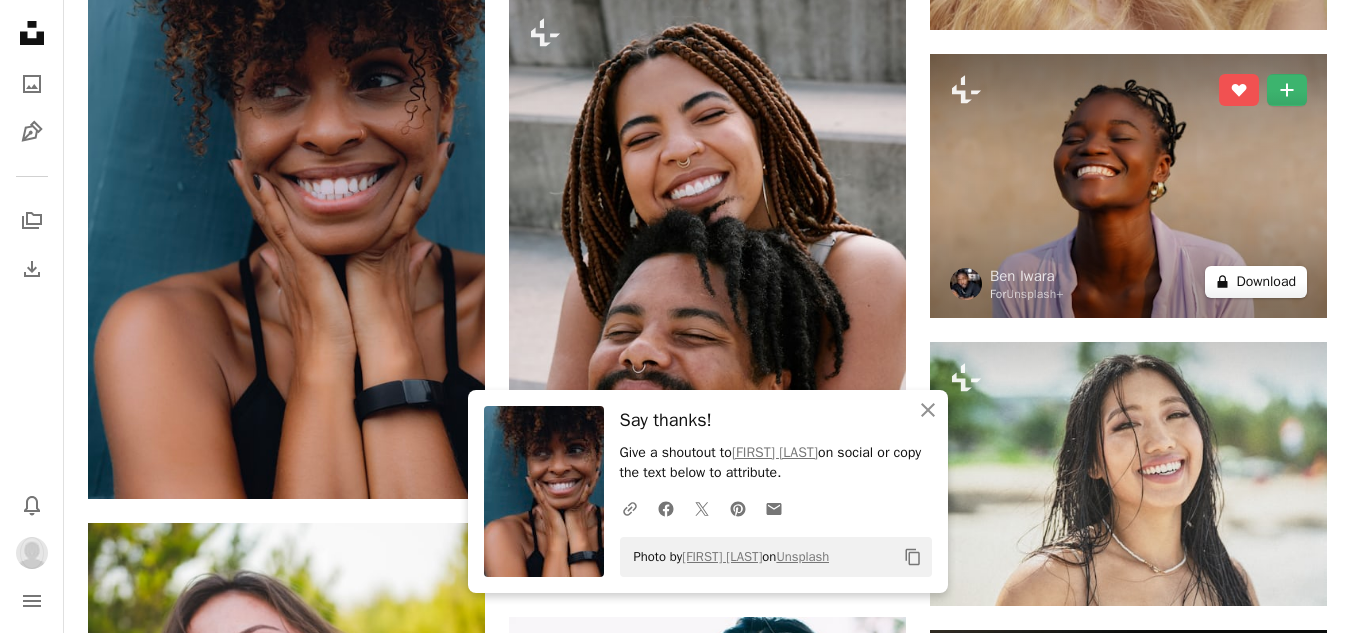 click on "A lock   Download" at bounding box center [1256, 282] 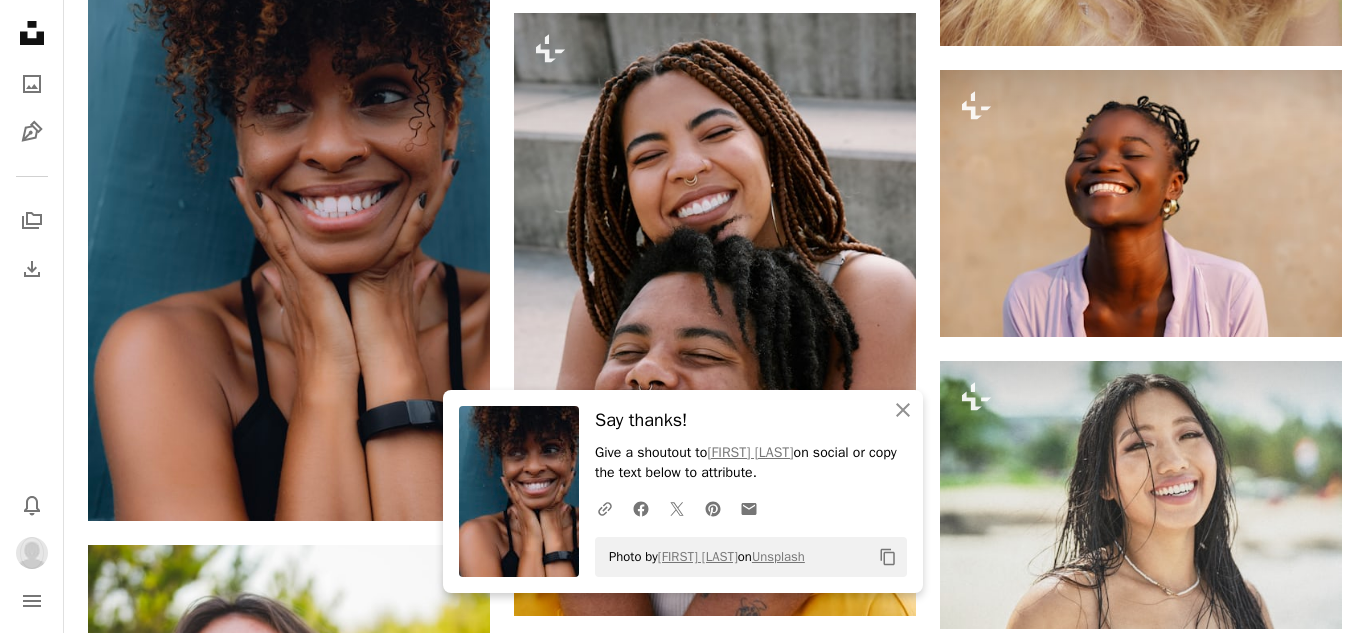 click on "Make something awesome, [FIRST] Say thanks! Give a shoutout to [FIRST] [LAST] on social or copy the text below to attribute. A URL sharing icon (chains) Facebook icon X (formerly Twitter) icon Pinterest icon An envelope Photo by [FIRST] [LAST] on Unsplash
Copy content Premium, ready to use images. Get unlimited access. A plus sign Members-only content added monthly A plus sign Unlimited royalty-free downloads A plus sign Illustrations  New A plus sign Enhanced legal protections yearly 65%  off monthly $20   $7 USD per month * Get  Unsplash+ * When paid annually, billed upfront  $84 Taxes where applicable. Renews automatically. Cancel anytime." at bounding box center (683, 3190) 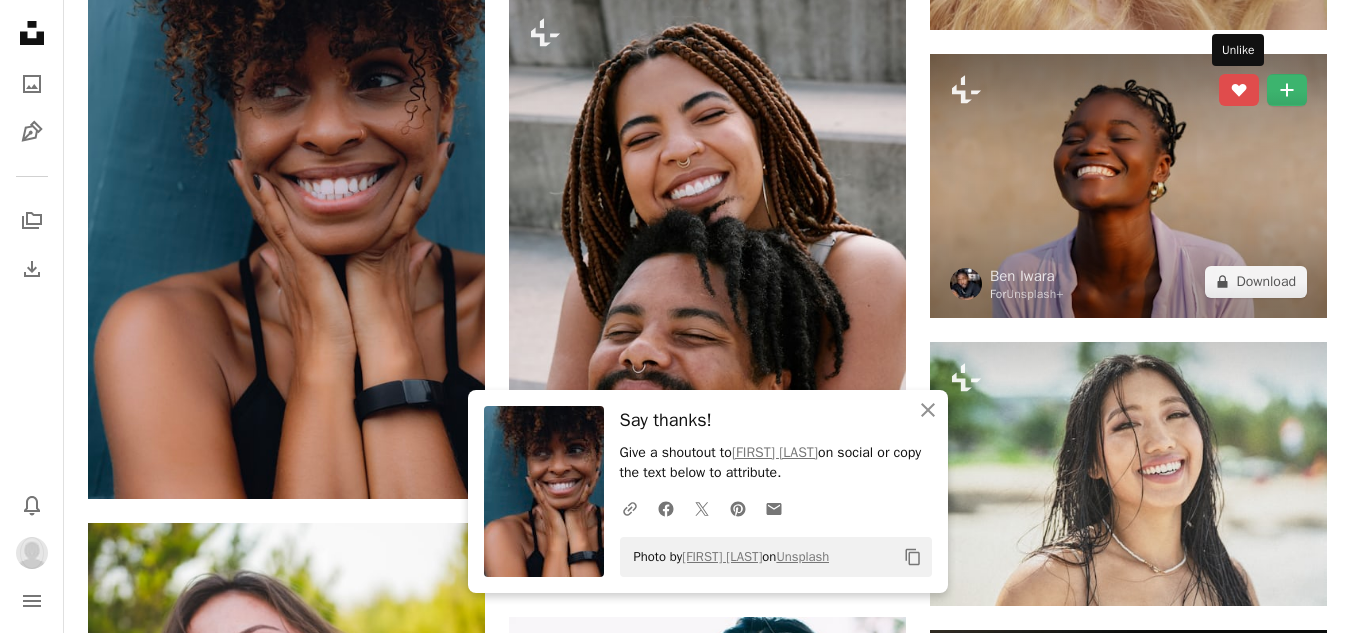 click on "A heart" 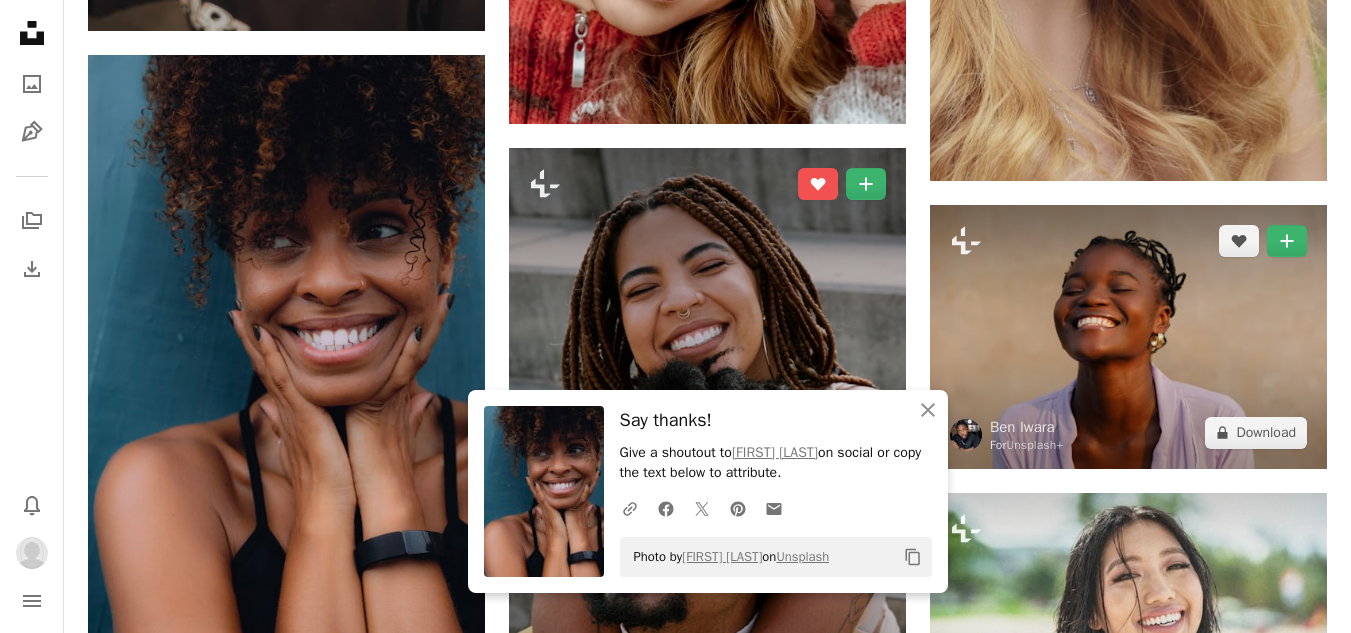 scroll, scrollTop: 1416, scrollLeft: 0, axis: vertical 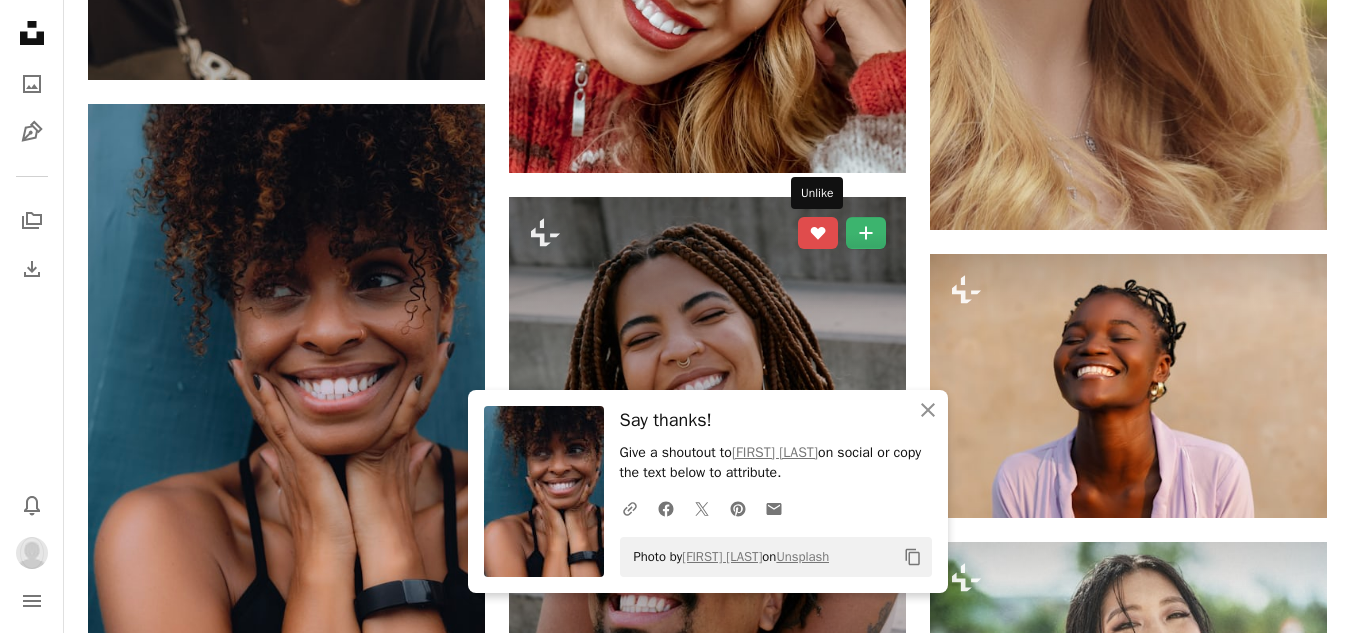 click 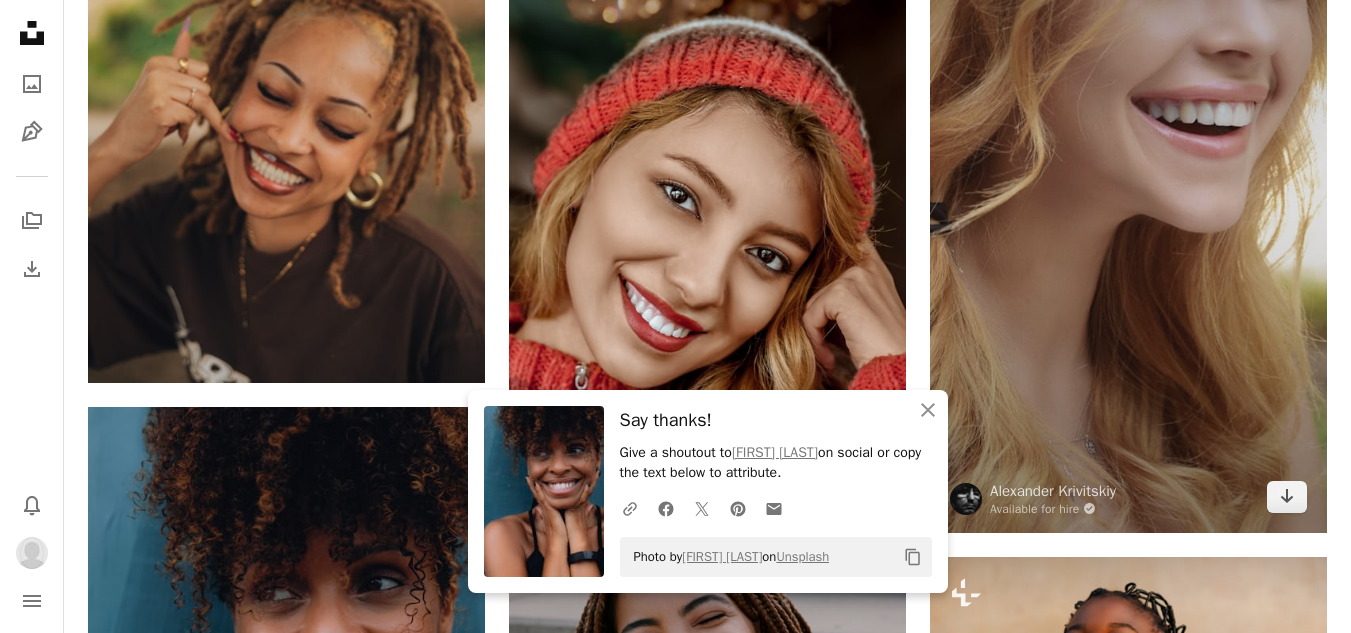 scroll, scrollTop: 1116, scrollLeft: 0, axis: vertical 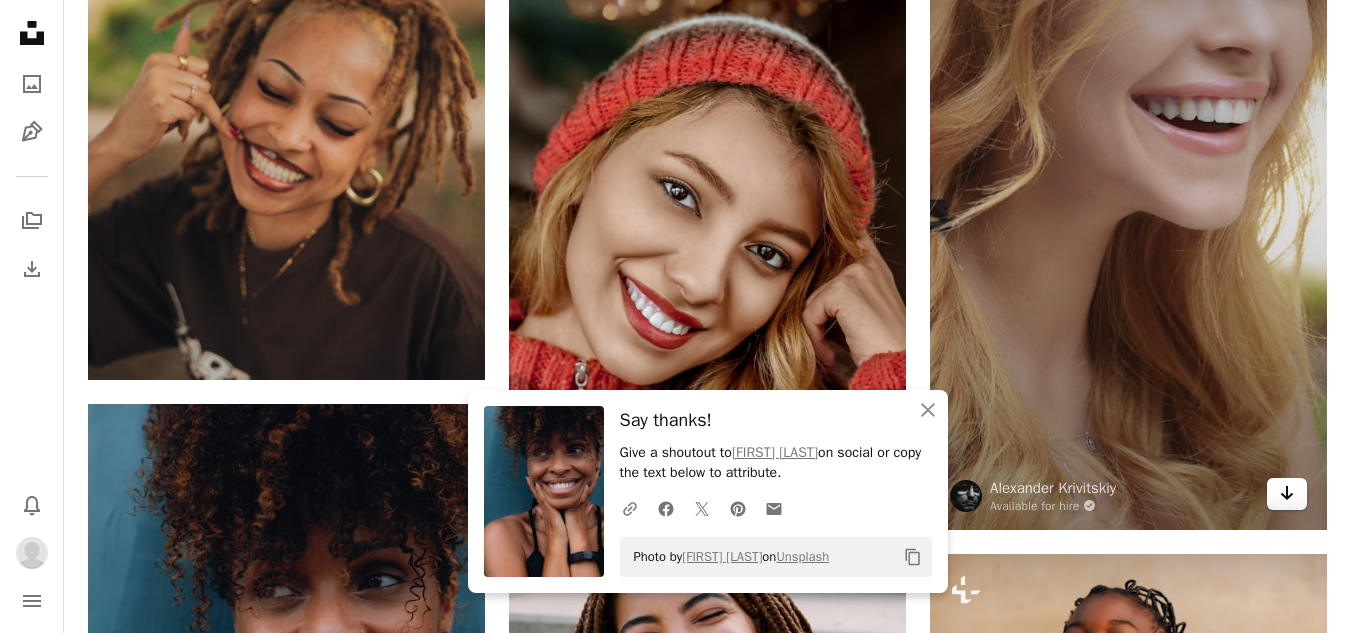 click on "Arrow pointing down" 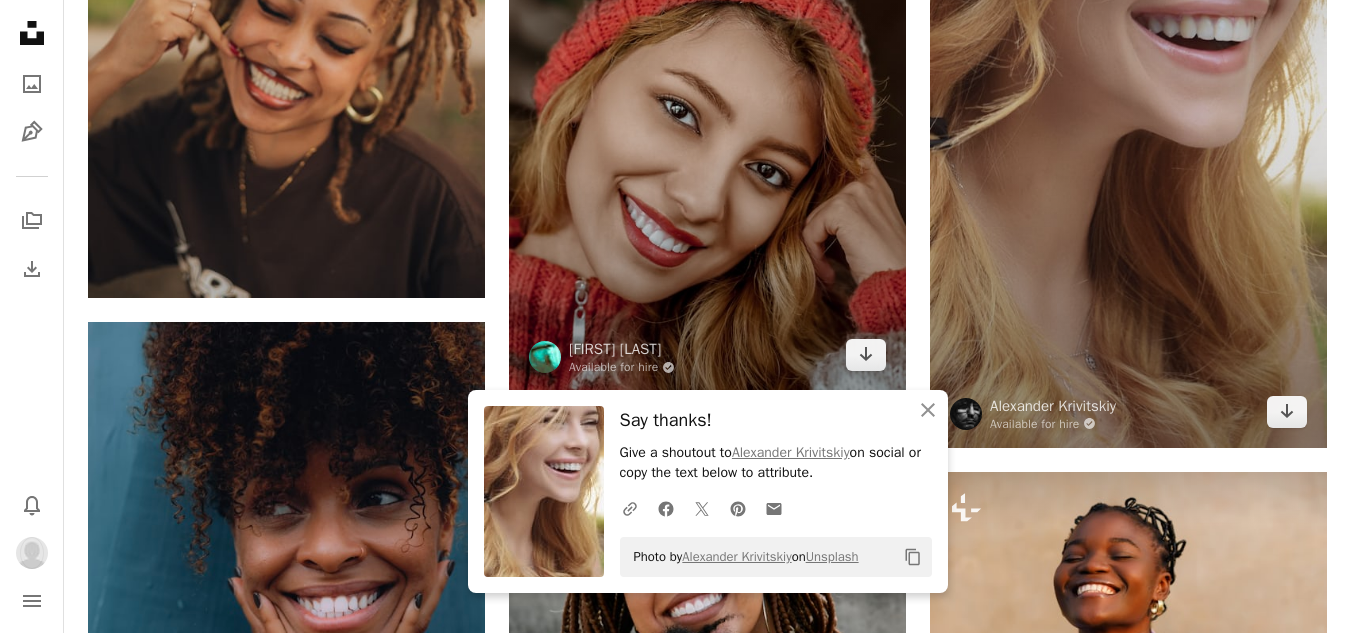 scroll, scrollTop: 1216, scrollLeft: 0, axis: vertical 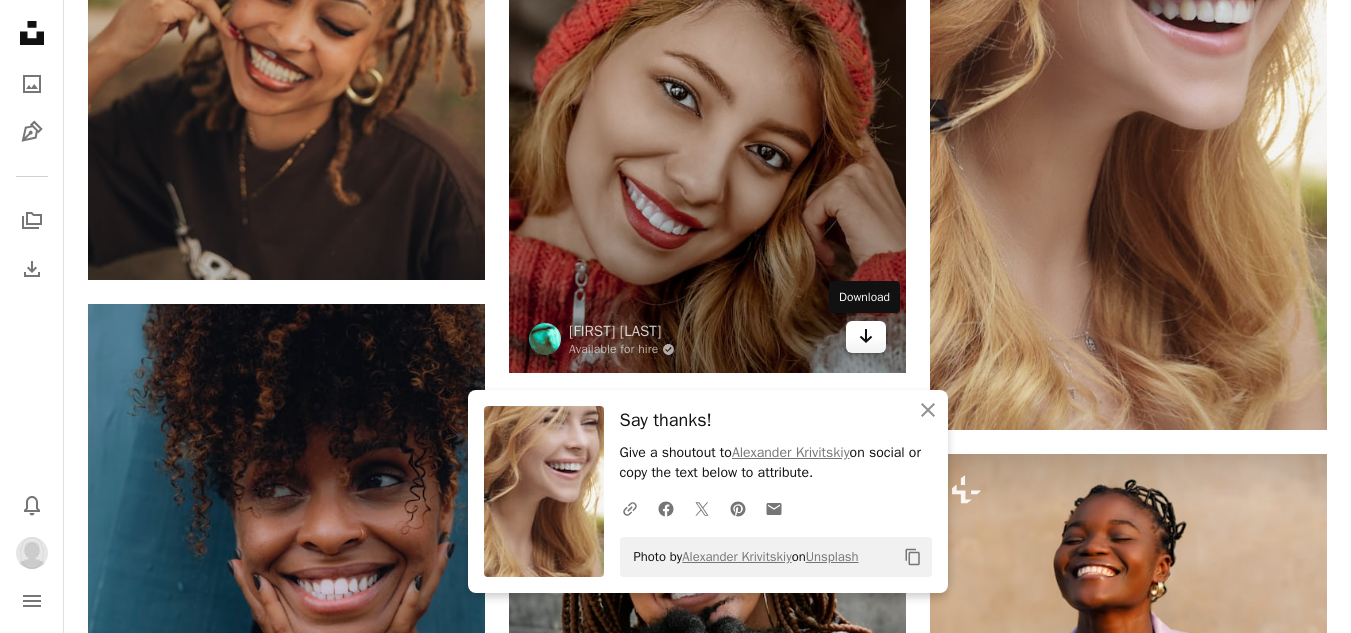 click on "Arrow pointing down" 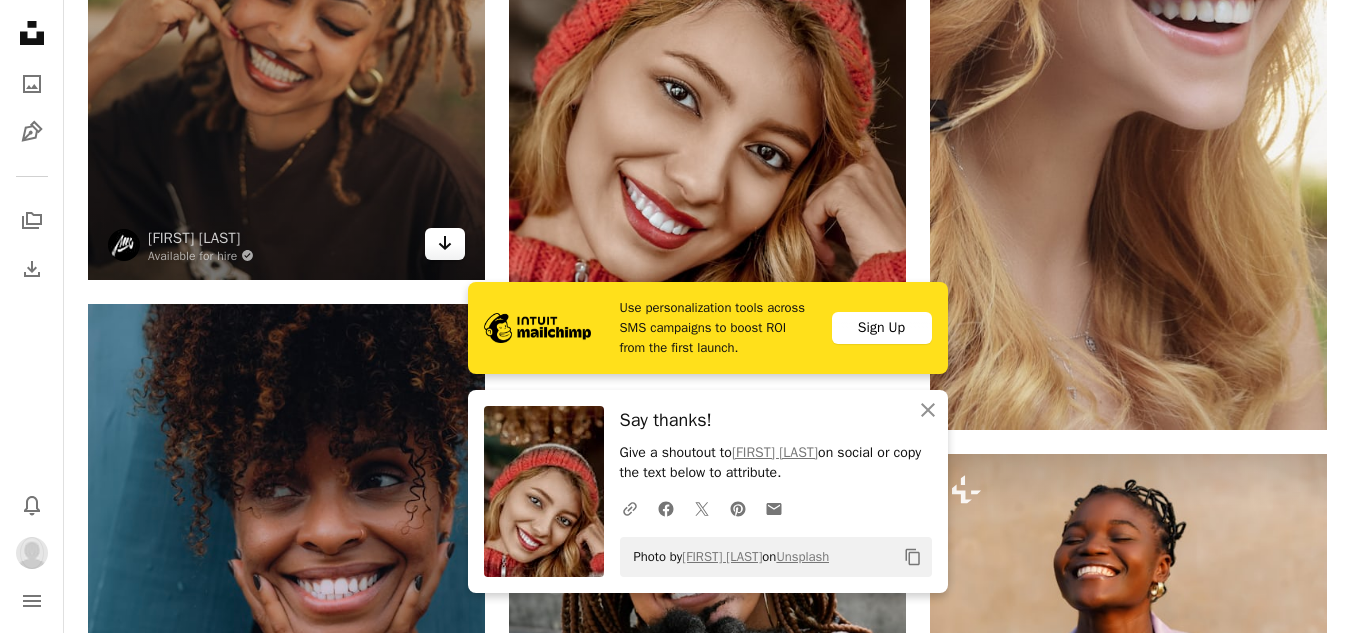 click on "Arrow pointing down" 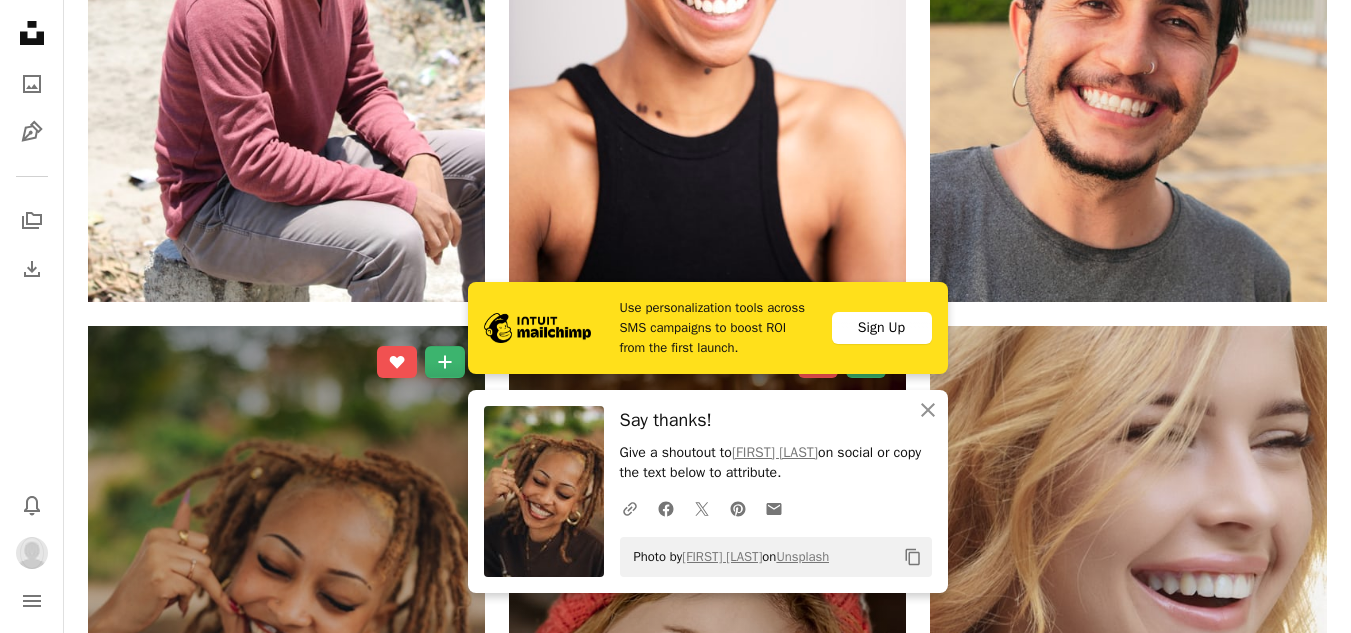 scroll, scrollTop: 616, scrollLeft: 0, axis: vertical 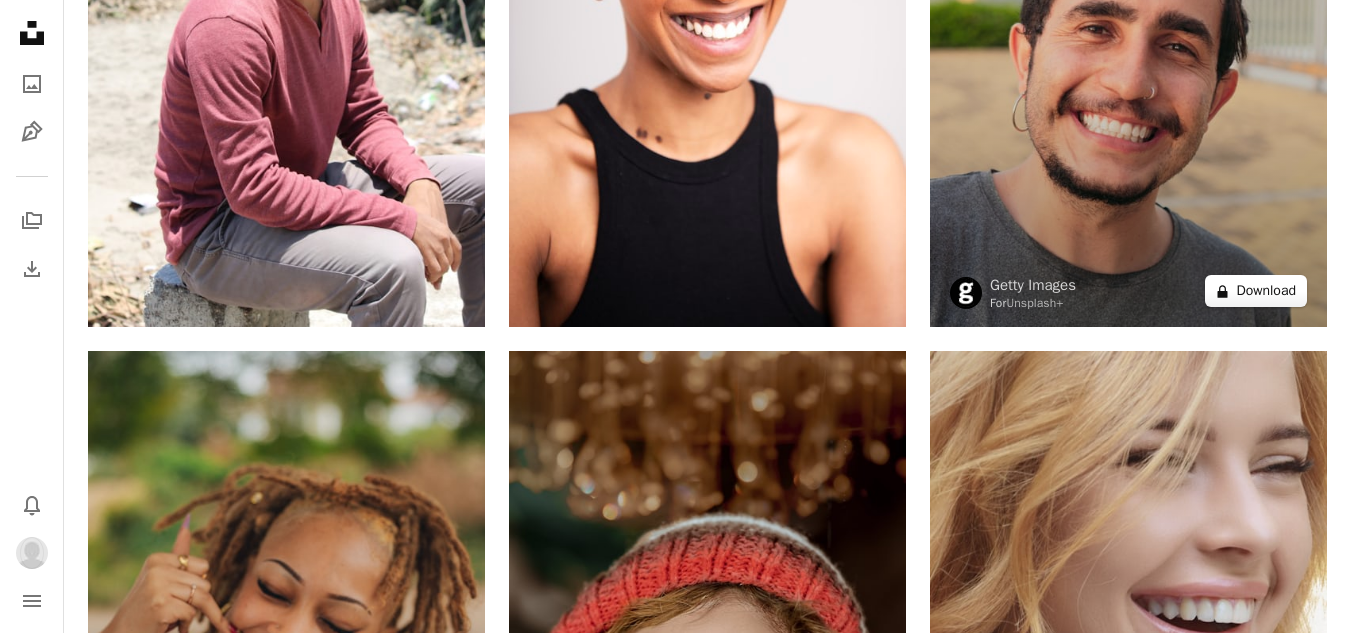 click on "A lock   Download" at bounding box center [1256, 291] 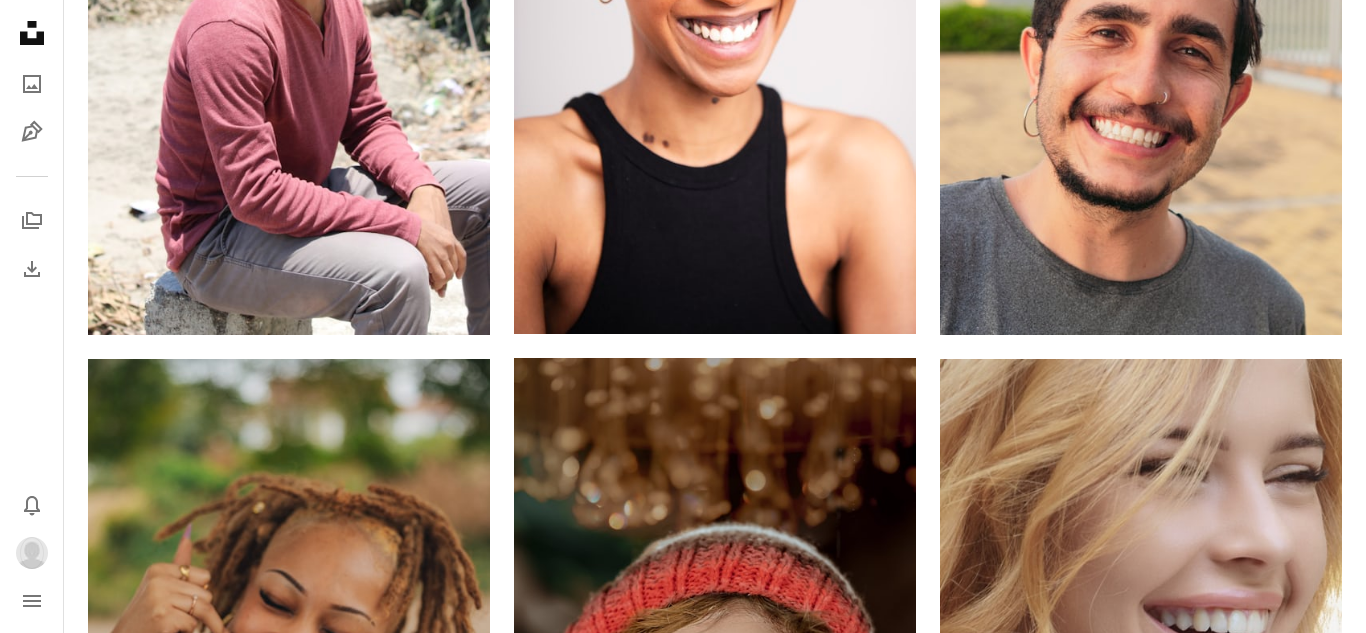 click on "An X shape Premium, ready to use images. Get unlimited access. A plus sign Members-only content added monthly A plus sign Unlimited royalty-free downloads A plus sign Illustrations  New A plus sign Enhanced legal protections yearly 65%  off monthly $20   $7 USD per month * Get  Unsplash+ * When paid annually, billed upfront  $84 Taxes where applicable. Renews automatically. Cancel anytime." at bounding box center (683, 4190) 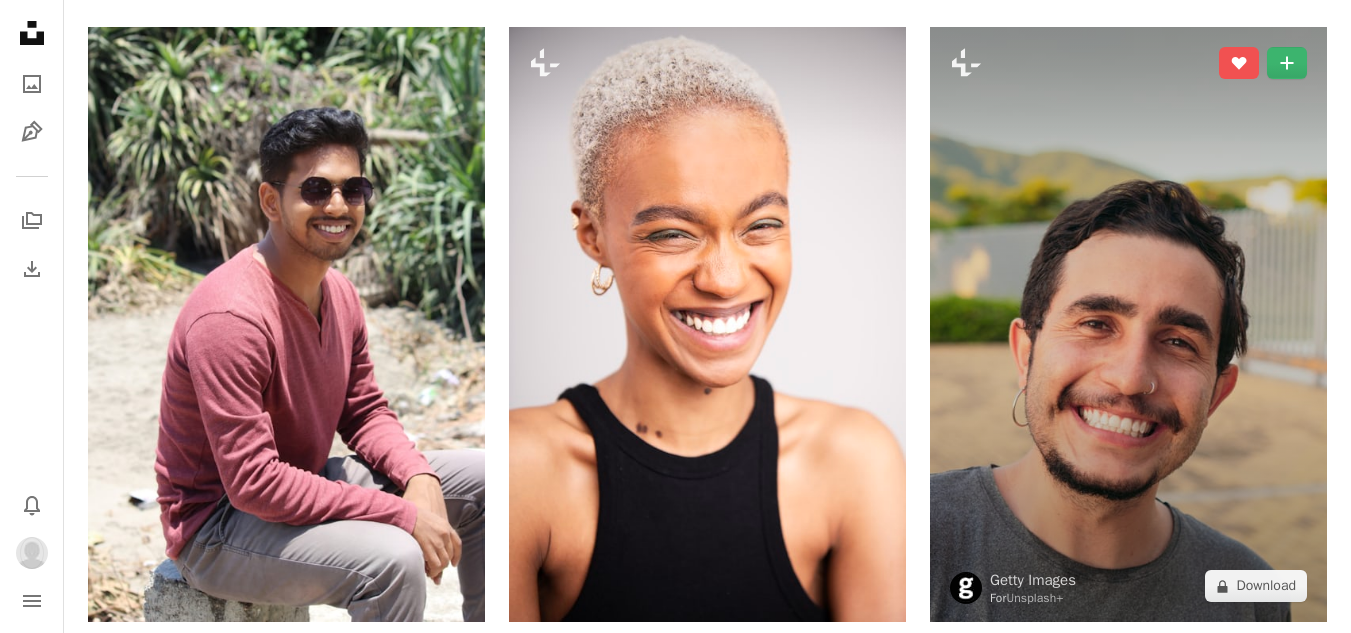 scroll, scrollTop: 316, scrollLeft: 0, axis: vertical 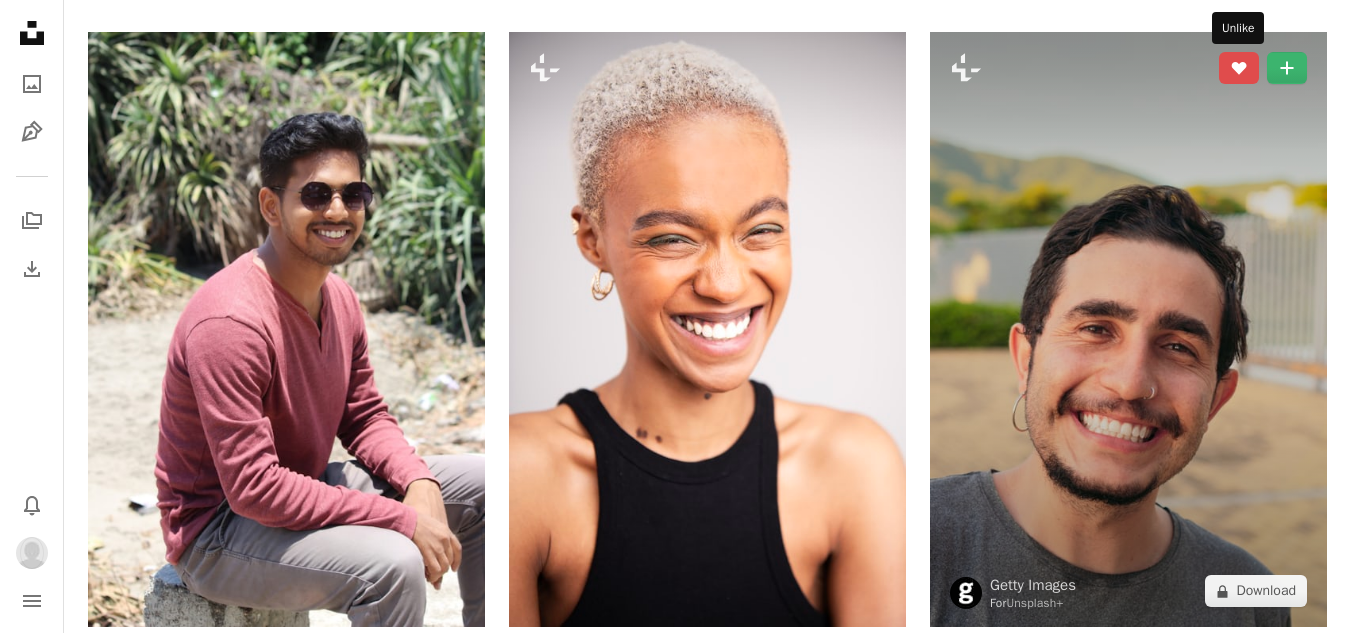 click 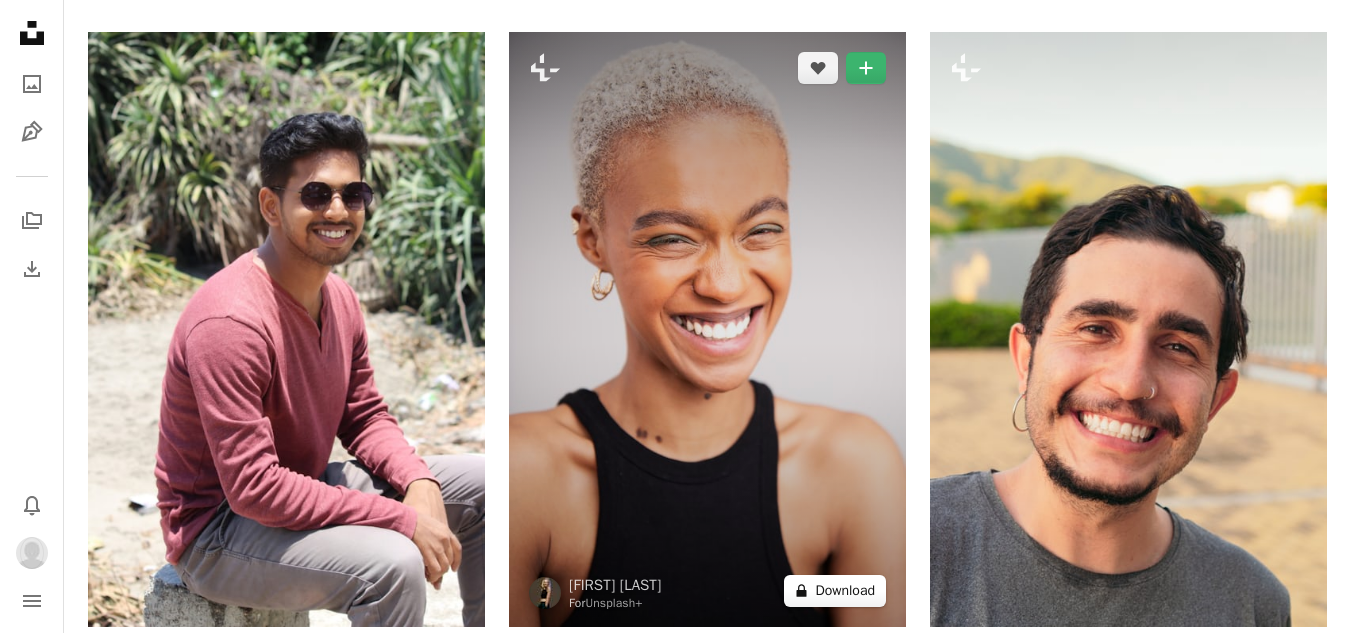 click on "A lock   Download" at bounding box center (835, 591) 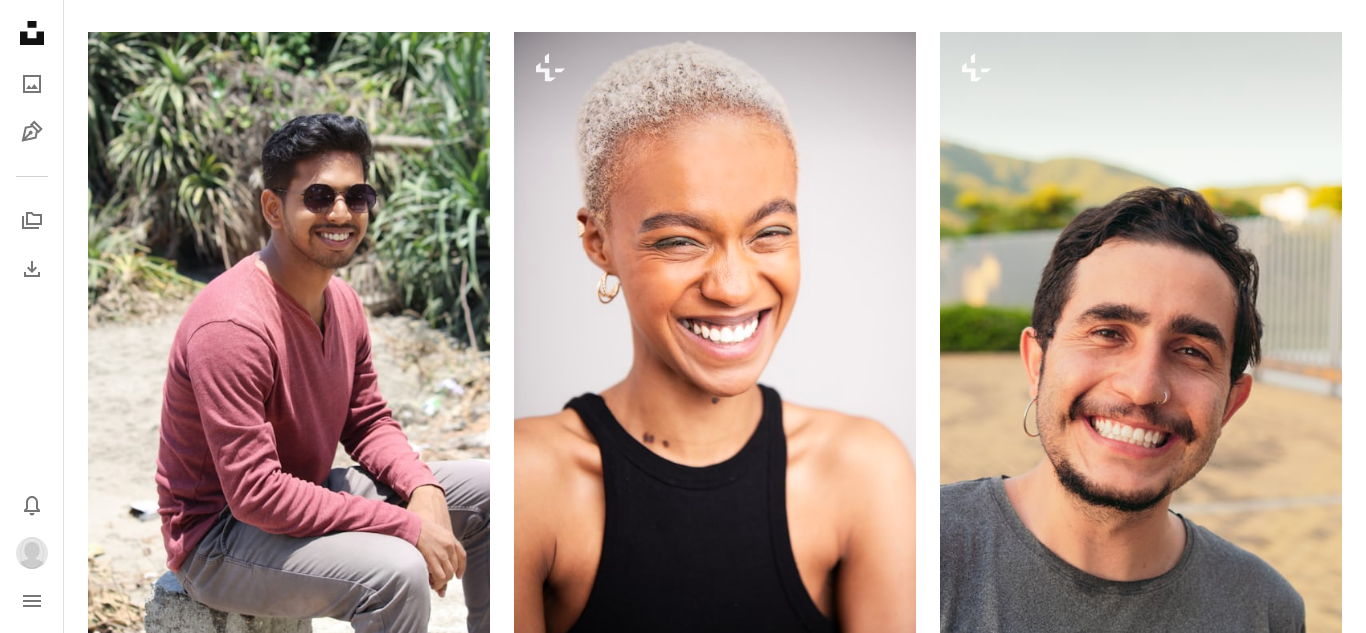 click on "An X shape Premium, ready to use images. Get unlimited access. A plus sign Members-only content added monthly A plus sign Unlimited royalty-free downloads A plus sign Illustrations  New A plus sign Enhanced legal protections yearly 65%  off monthly $20   $7 USD per month * Get  Unsplash+ * When paid annually, billed upfront  $84 Taxes where applicable. Renews automatically. Cancel anytime." at bounding box center (683, 4490) 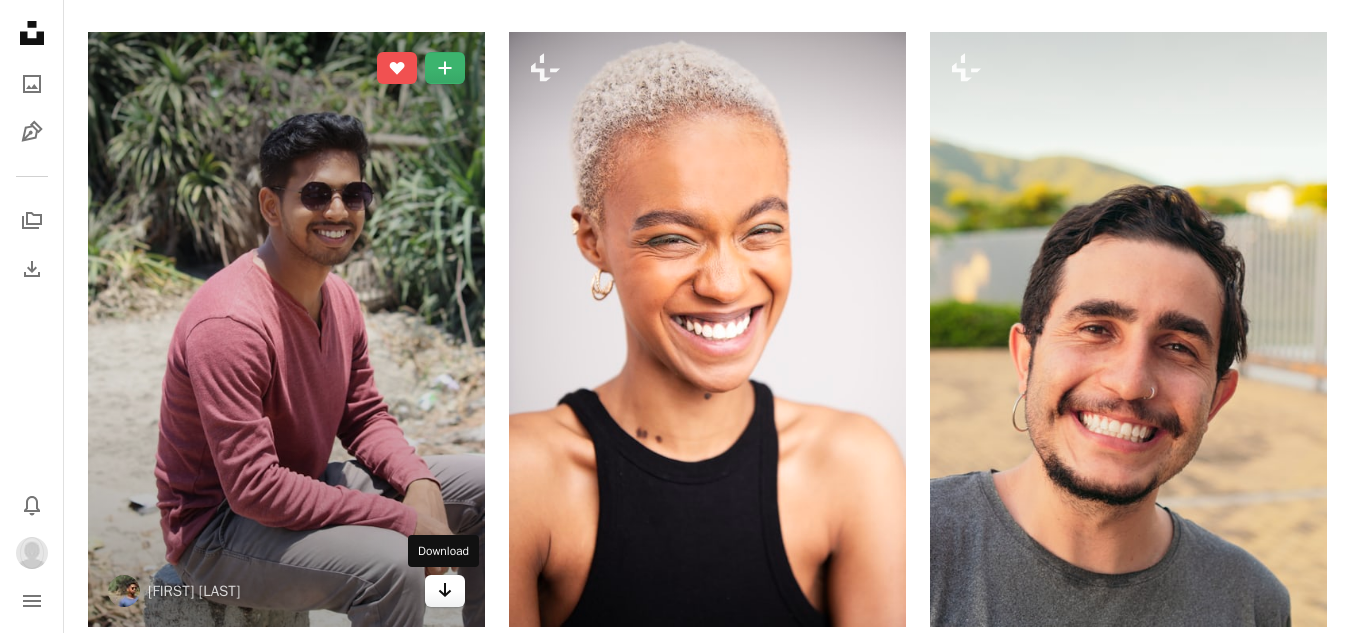 click on "Arrow pointing down" 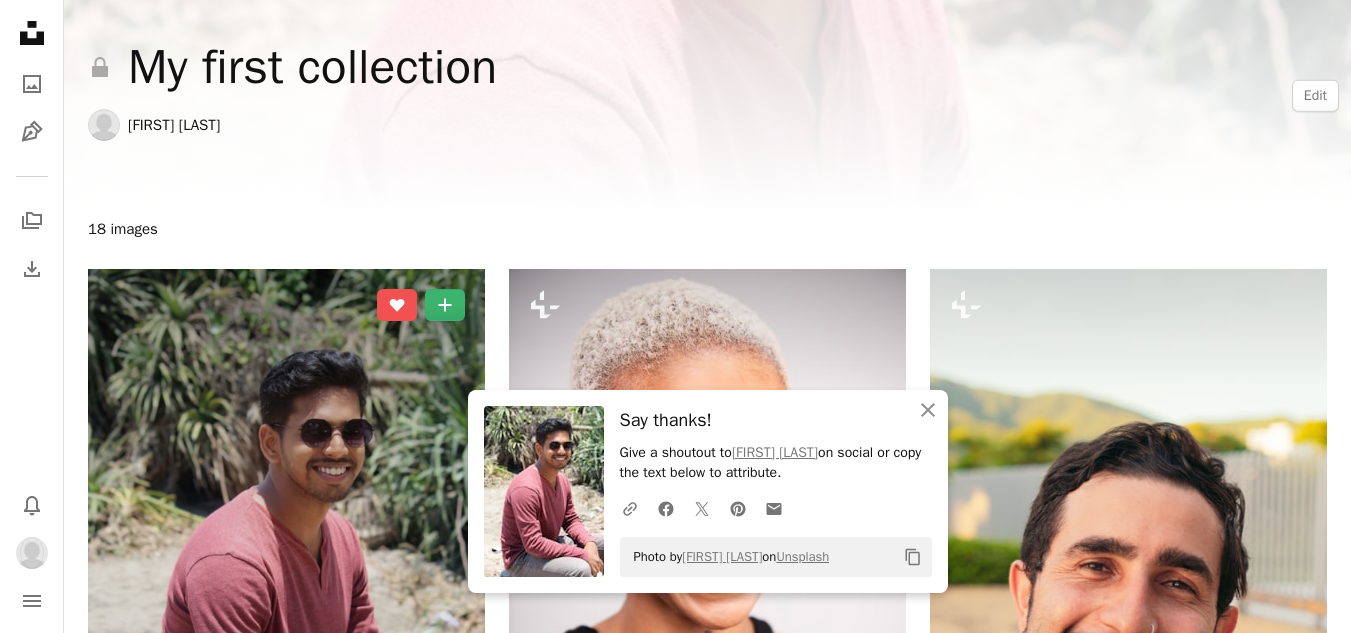 scroll, scrollTop: 0, scrollLeft: 0, axis: both 